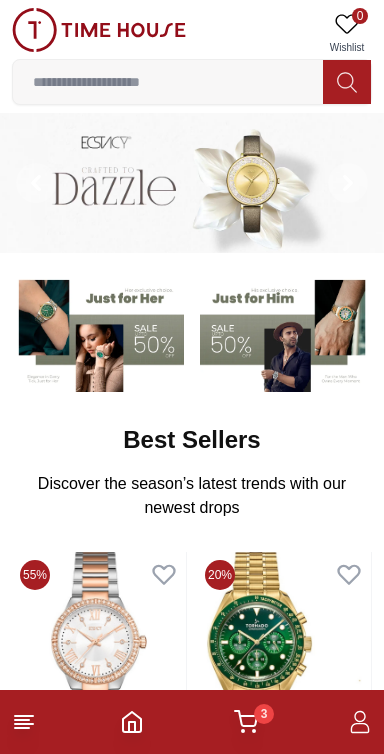 scroll, scrollTop: 0, scrollLeft: 0, axis: both 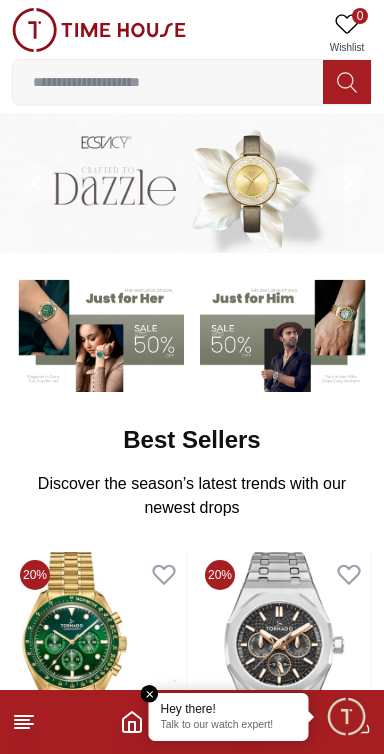 click 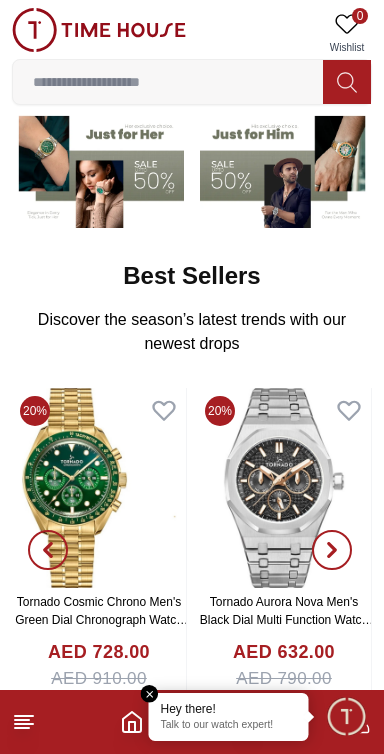 scroll, scrollTop: 174, scrollLeft: 0, axis: vertical 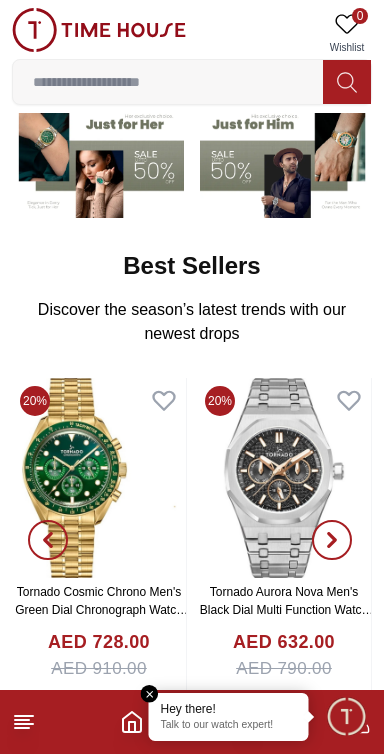 click 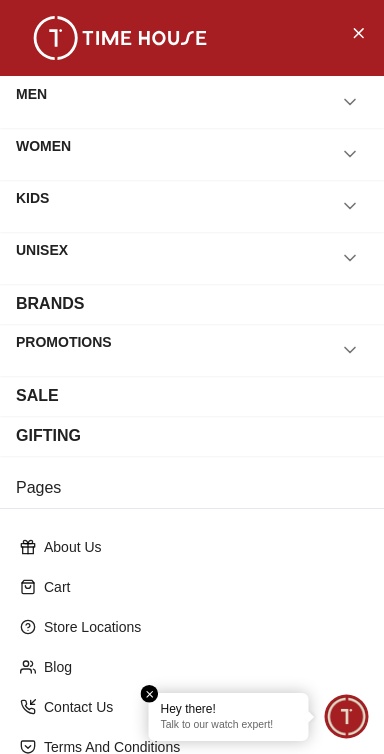 scroll, scrollTop: 224, scrollLeft: 0, axis: vertical 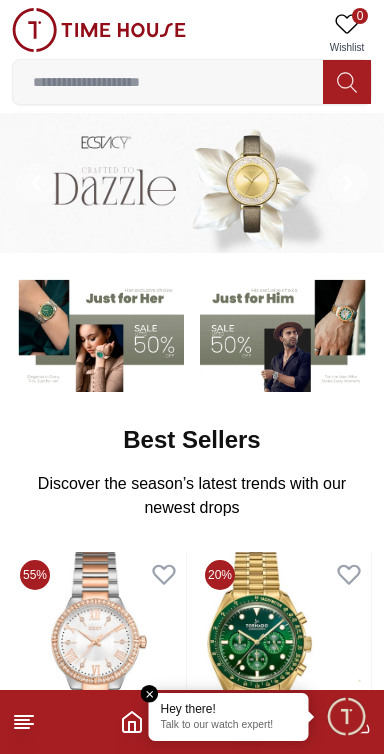 click at bounding box center [346, 716] 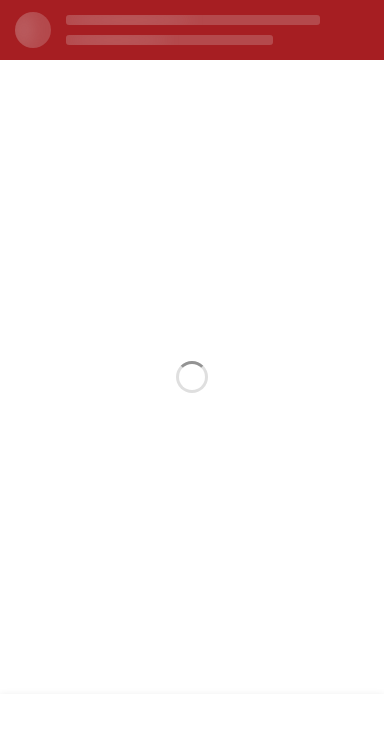 scroll, scrollTop: 0, scrollLeft: 0, axis: both 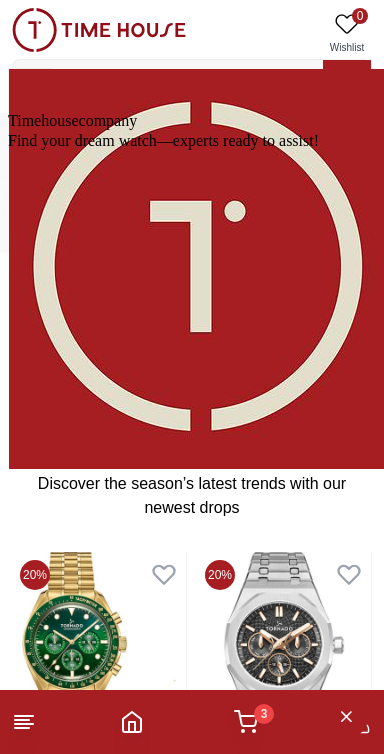 click at bounding box center (8, 8) 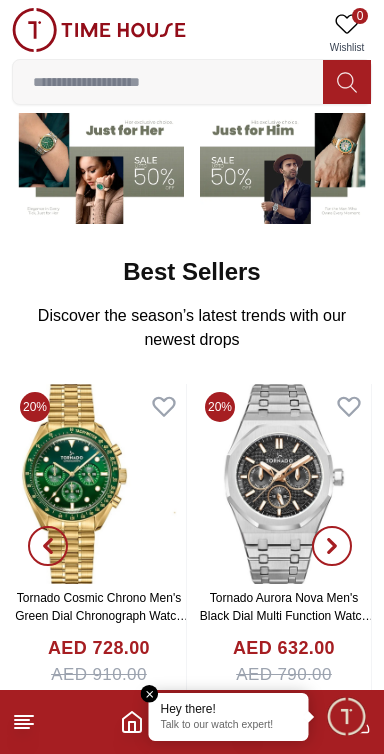 scroll, scrollTop: 166, scrollLeft: 0, axis: vertical 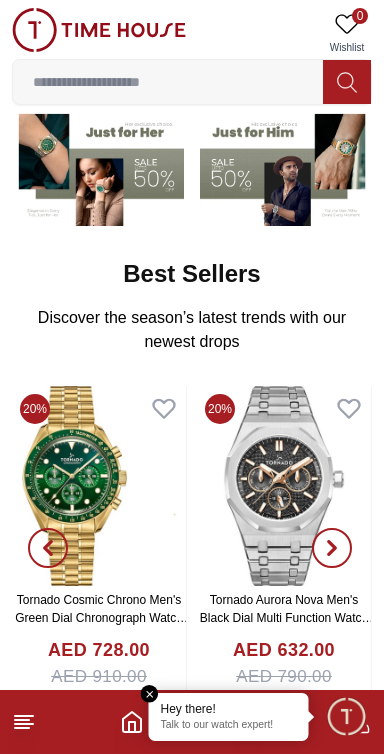 click at bounding box center [150, 694] 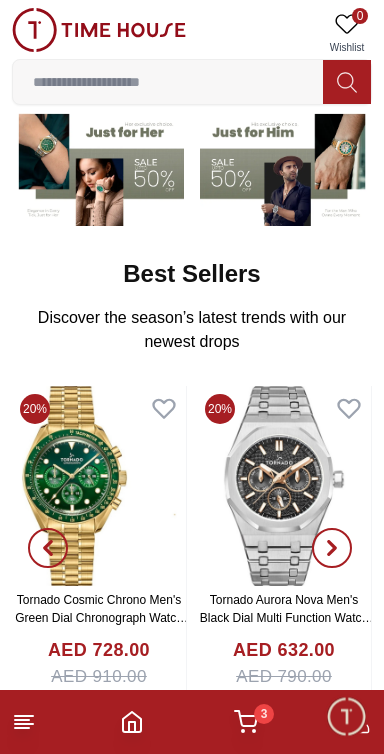 click at bounding box center (346, 716) 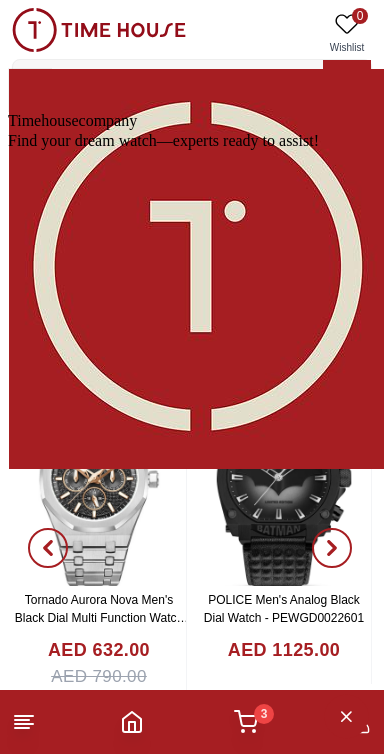 click on "Timehousecompany   Find your dream watch—experts ready to assist!" at bounding box center (192, 110) 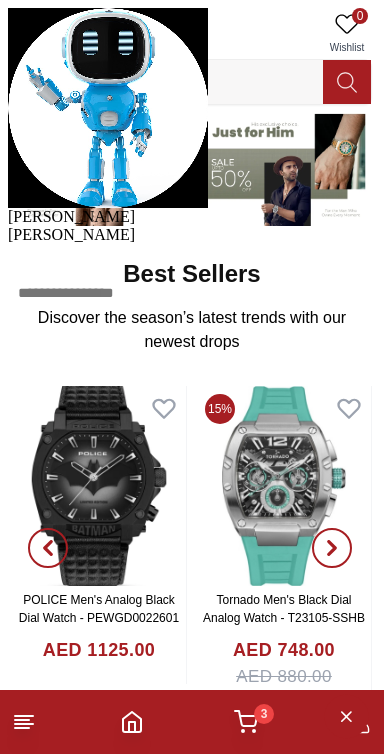 click at bounding box center [8, 226] 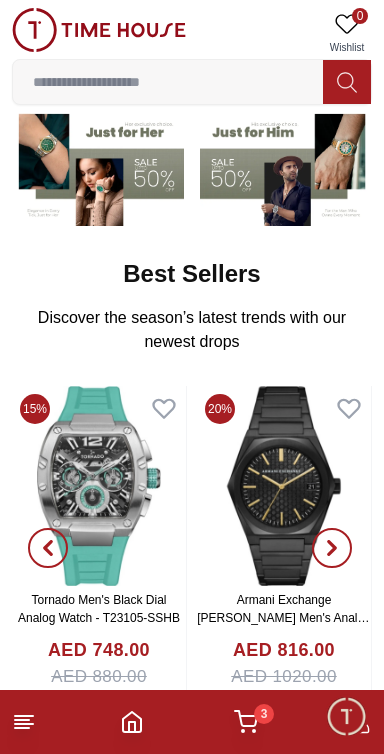 click 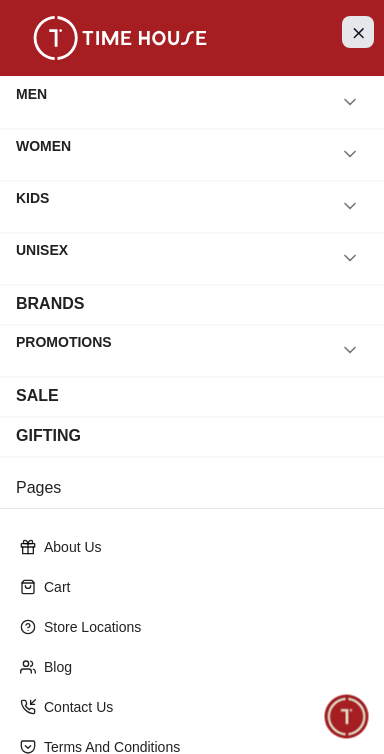 click 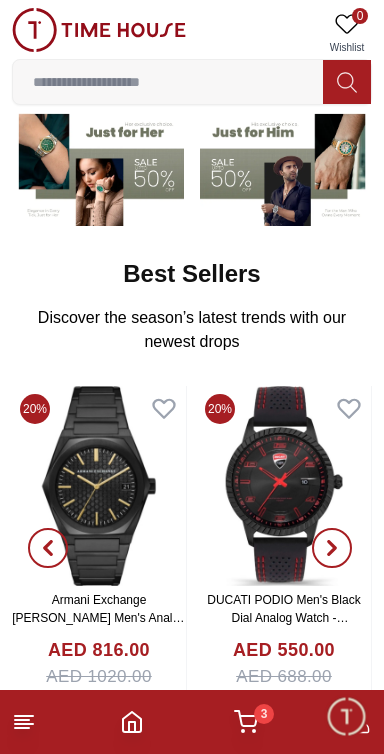 click at bounding box center (346, 716) 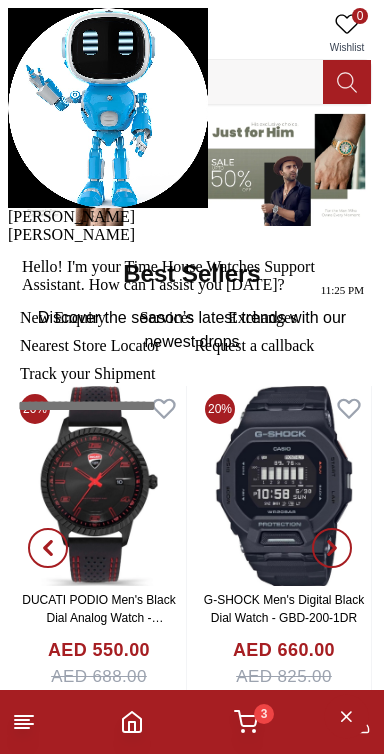 click on "[PERSON_NAME]" at bounding box center (192, 117) 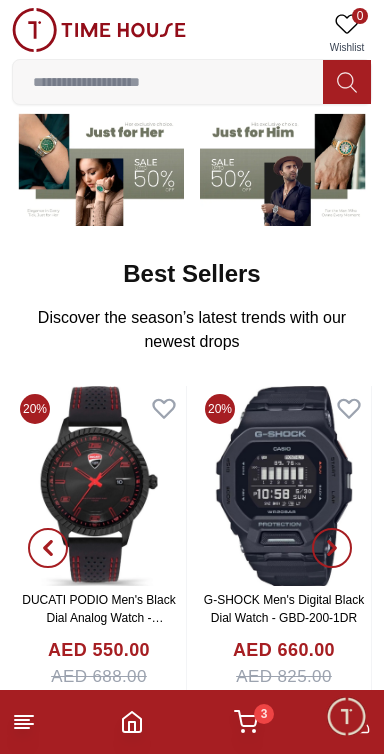 click 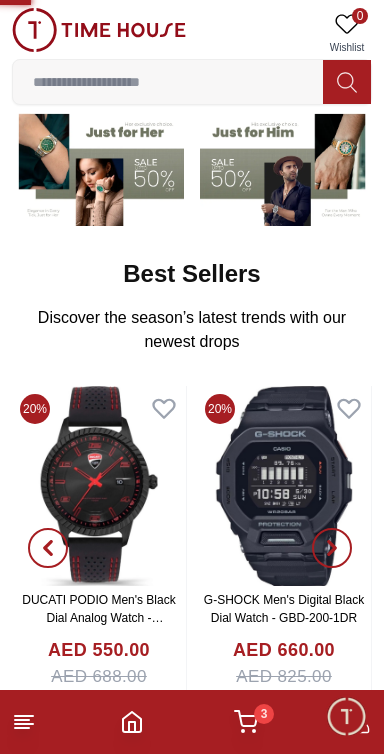 scroll, scrollTop: 0, scrollLeft: 0, axis: both 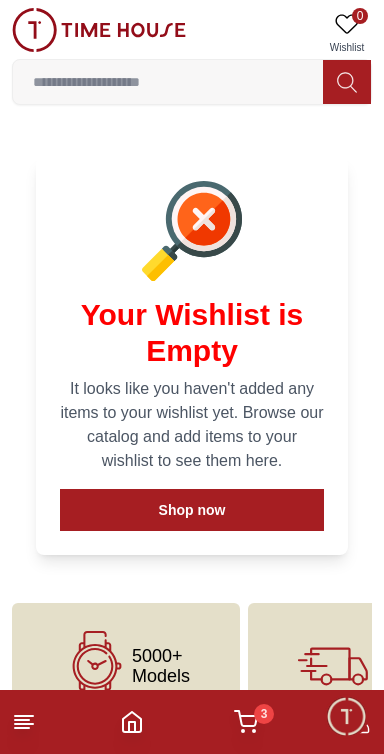 click 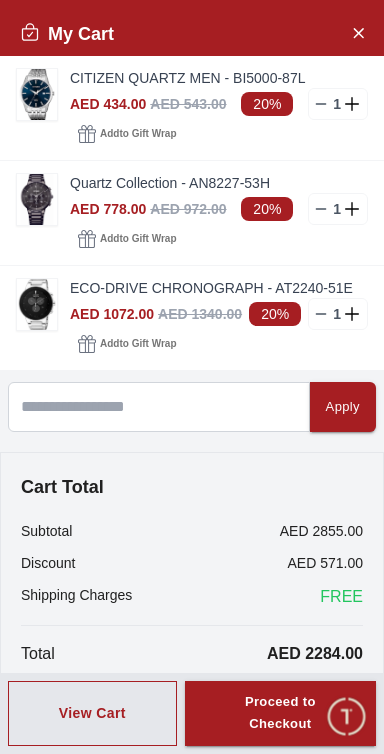scroll, scrollTop: 166, scrollLeft: 0, axis: vertical 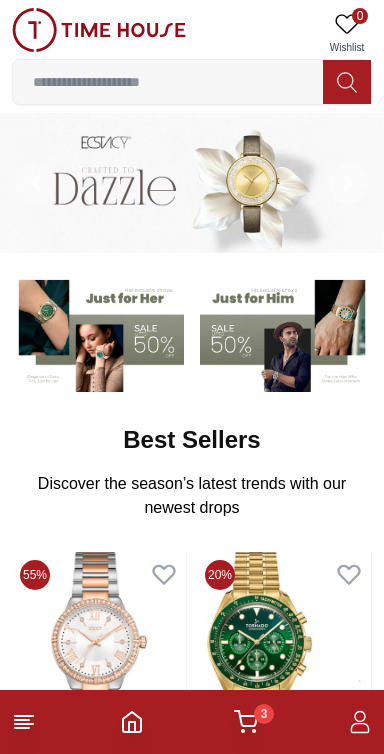 click 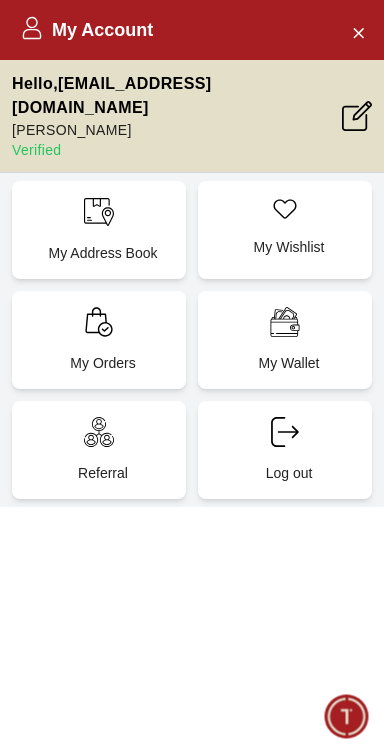 scroll, scrollTop: 0, scrollLeft: 0, axis: both 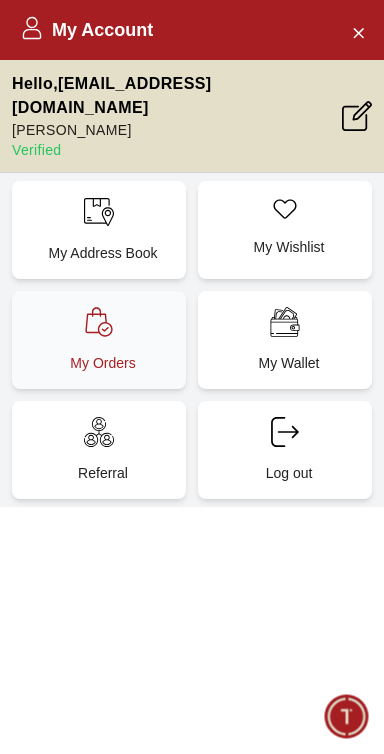 click on "My Orders" at bounding box center (99, 340) 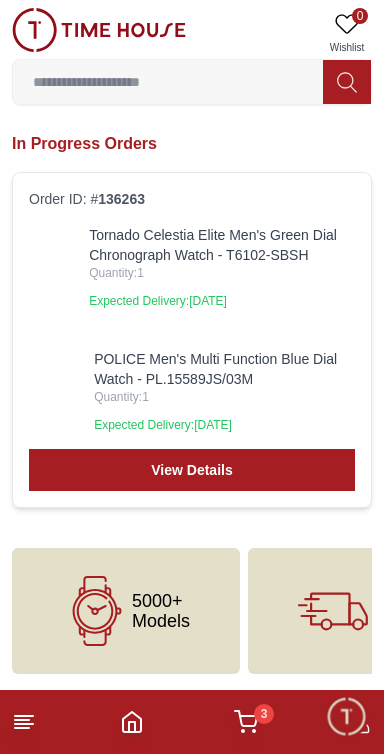 scroll, scrollTop: 120, scrollLeft: 0, axis: vertical 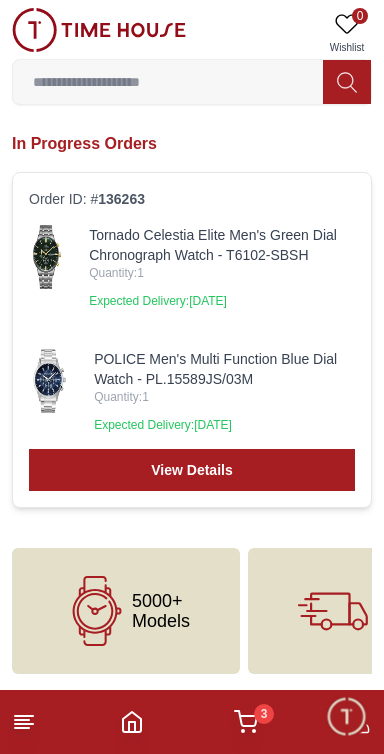 click at bounding box center (47, 257) 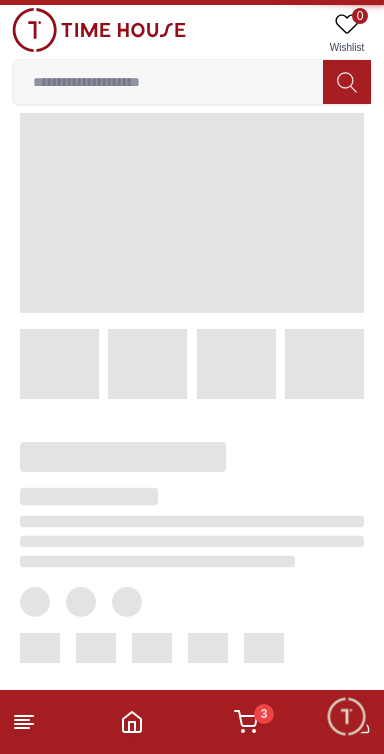 scroll, scrollTop: 0, scrollLeft: 0, axis: both 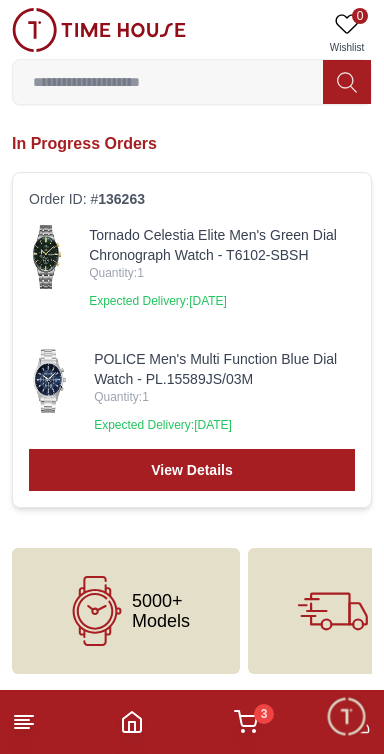 click on "Tornado Celestia Elite Men's Green Dial Chronograph Watch - T6102-SBSH" at bounding box center [222, 245] 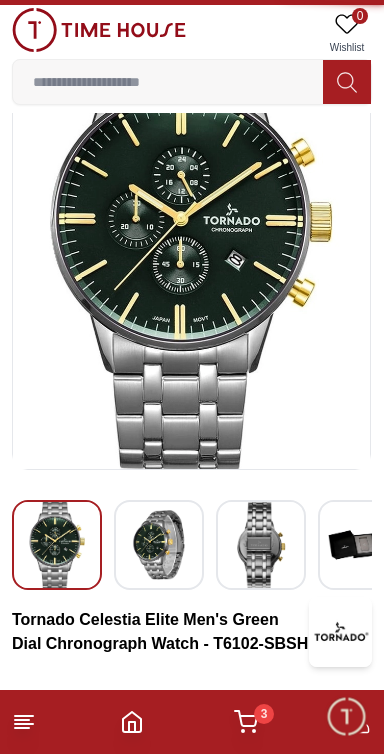 scroll, scrollTop: 0, scrollLeft: 0, axis: both 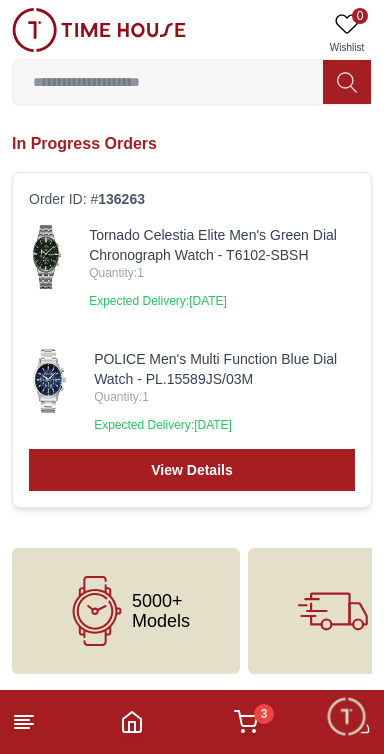 click at bounding box center [49, 381] 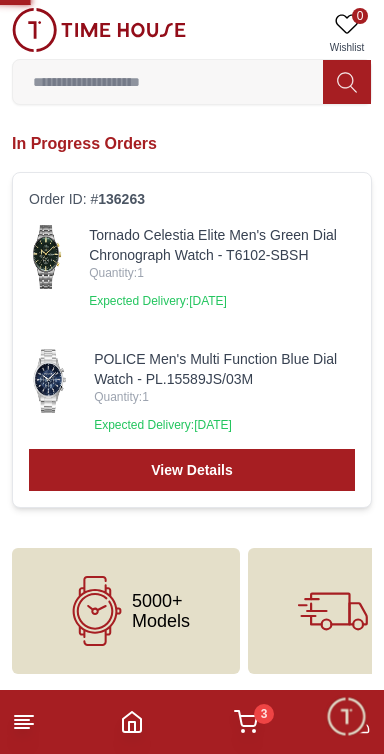 scroll, scrollTop: 0, scrollLeft: 0, axis: both 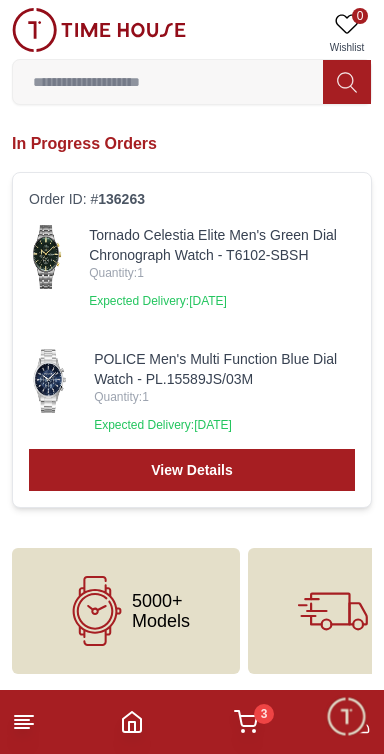 click on "Tornado Celestia Elite Men's Green Dial Chronograph Watch - T6102-SBSH" at bounding box center (222, 245) 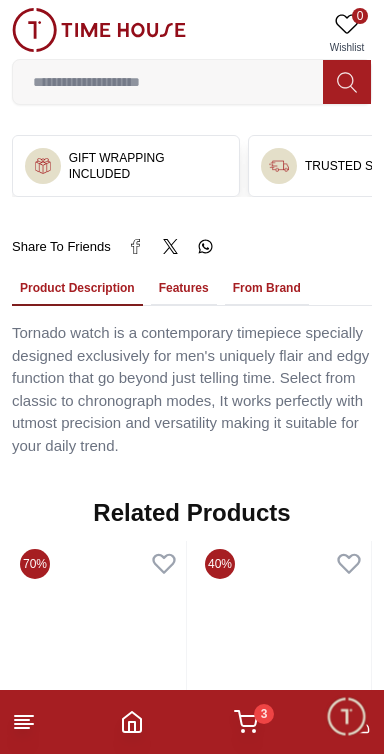 scroll, scrollTop: 1420, scrollLeft: 0, axis: vertical 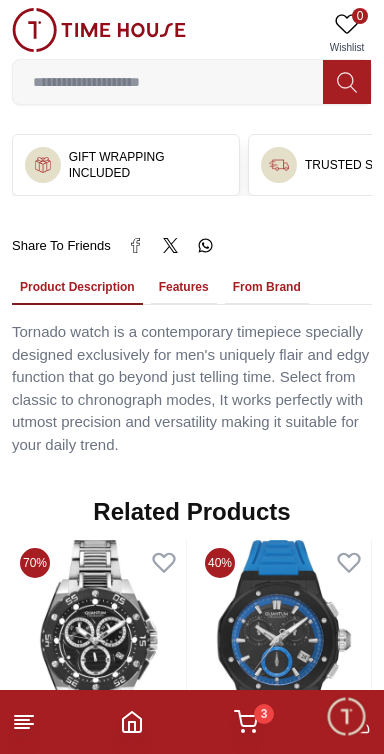click on "Features" at bounding box center [184, 288] 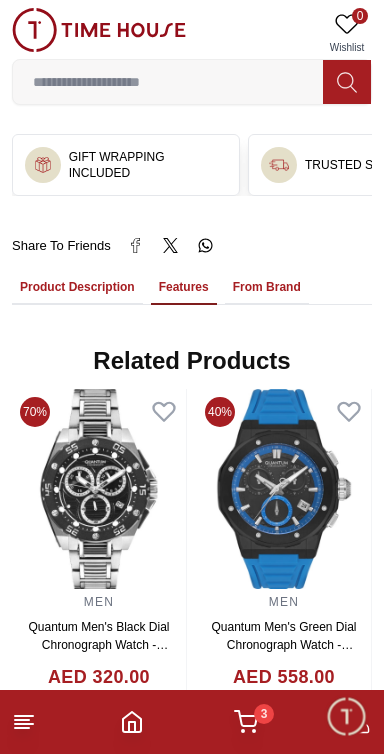 click on "From Brand" at bounding box center (267, 288) 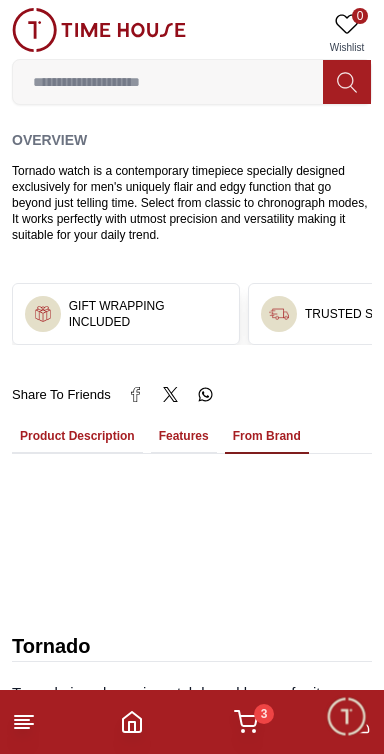 scroll, scrollTop: 1269, scrollLeft: 0, axis: vertical 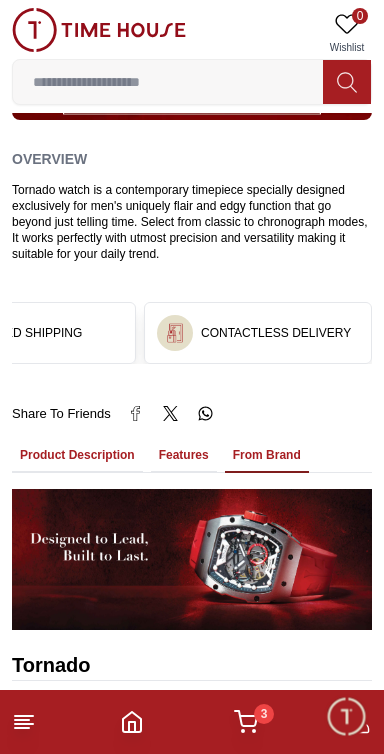 click on "Features" at bounding box center (184, 456) 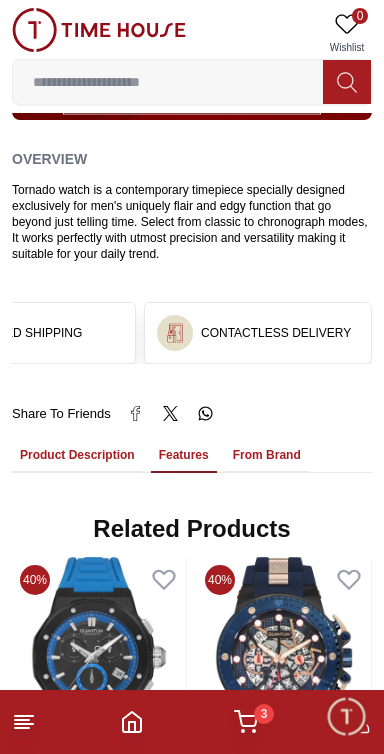 click on "Product Description" at bounding box center (77, 456) 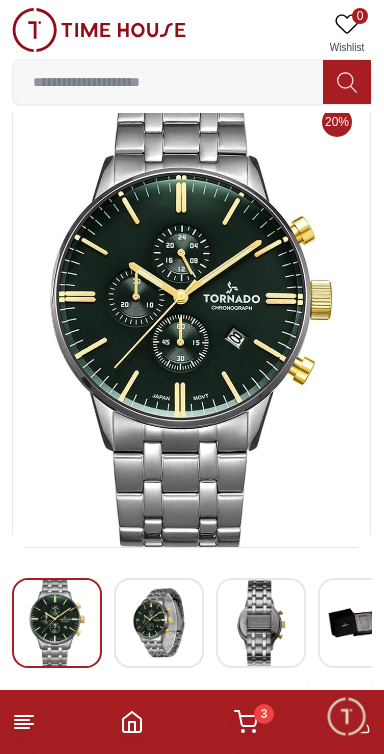 scroll, scrollTop: 0, scrollLeft: 0, axis: both 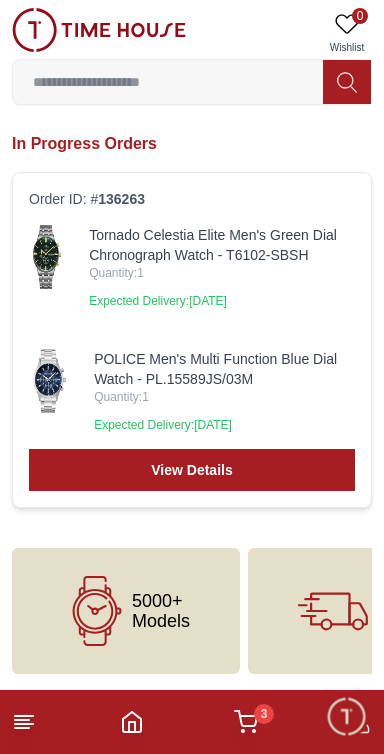 click at bounding box center (49, 381) 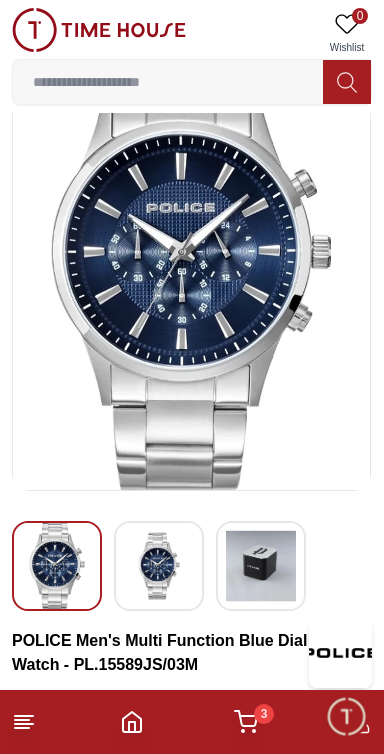 scroll, scrollTop: 0, scrollLeft: 0, axis: both 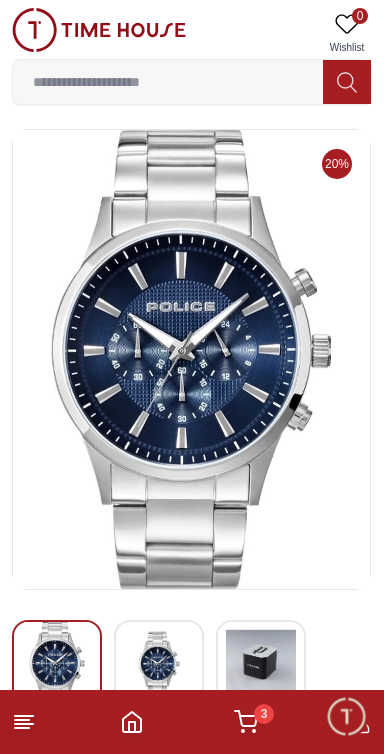 click at bounding box center [159, 664] 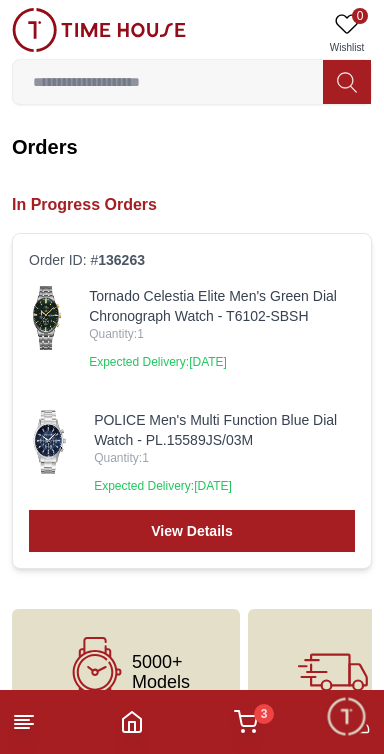 scroll, scrollTop: 120, scrollLeft: 0, axis: vertical 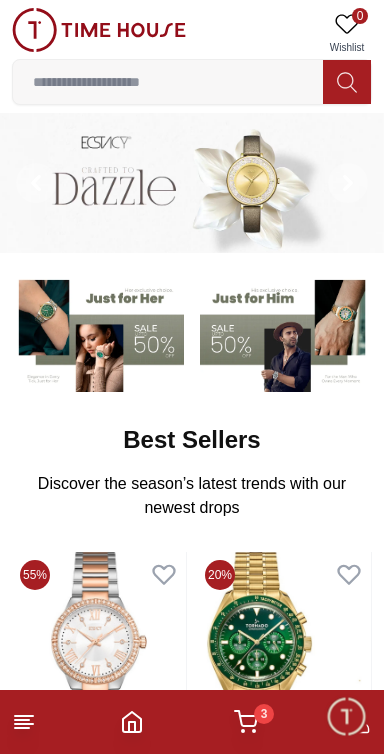 click 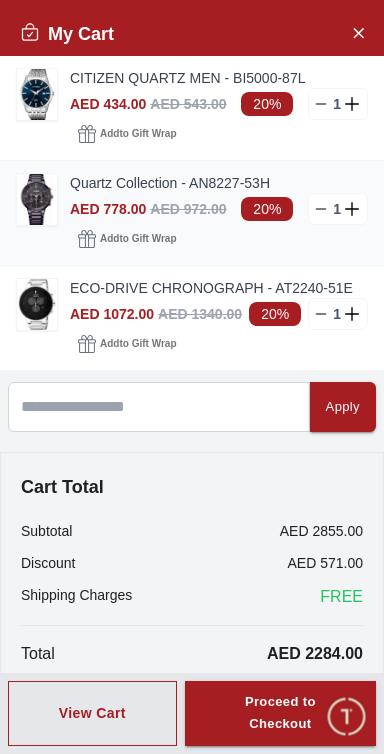 click at bounding box center [37, 199] 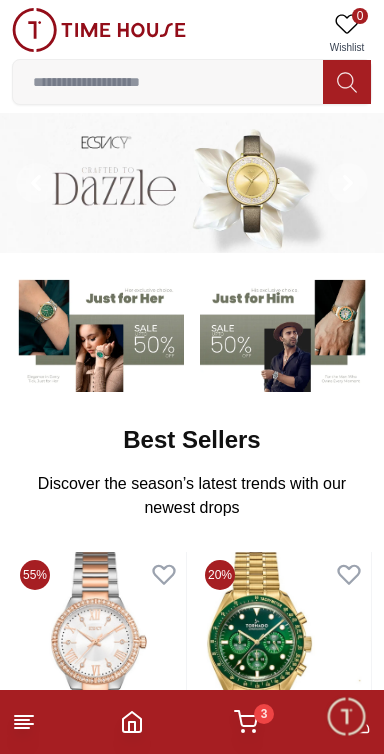 click 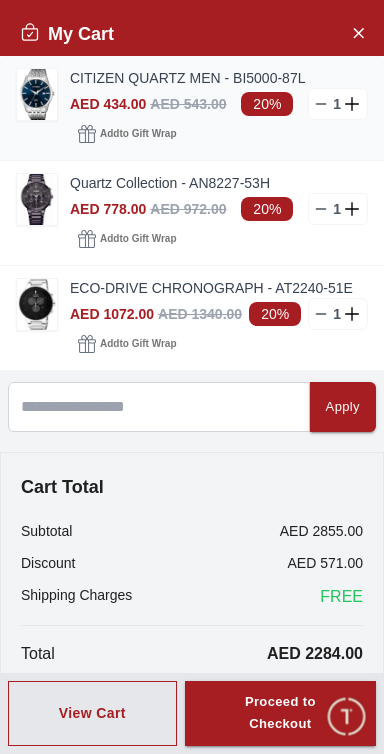 click at bounding box center (37, 94) 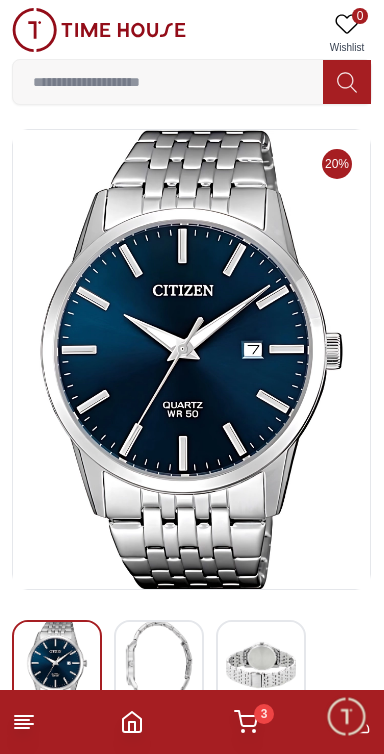 click at bounding box center [159, 665] 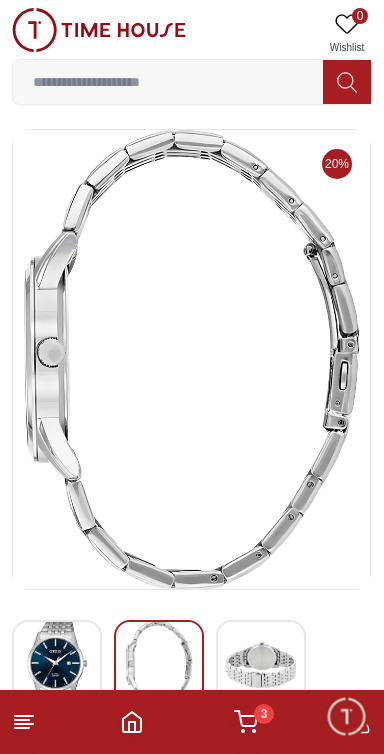 click at bounding box center [261, 665] 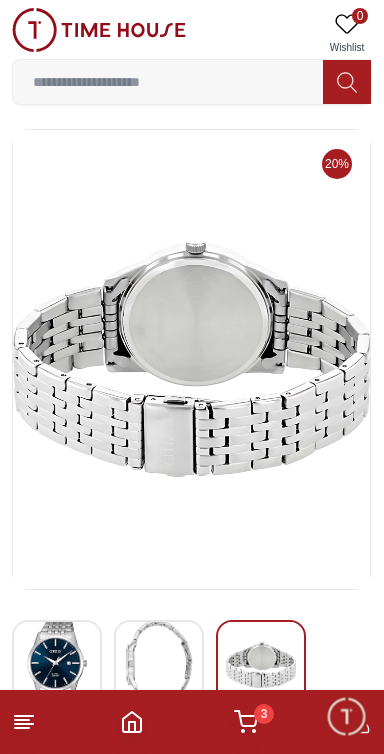 click at bounding box center [57, 665] 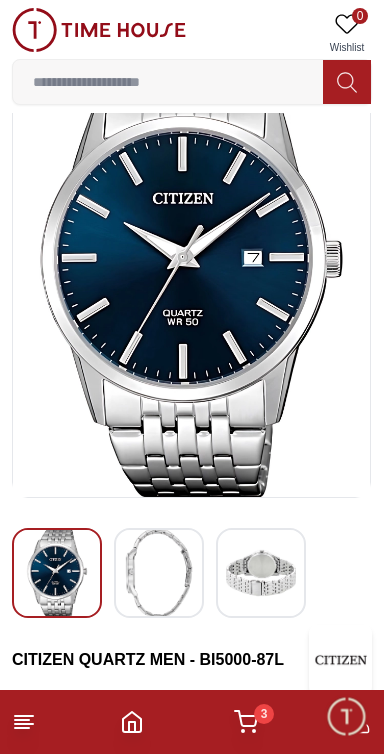 scroll, scrollTop: 0, scrollLeft: 0, axis: both 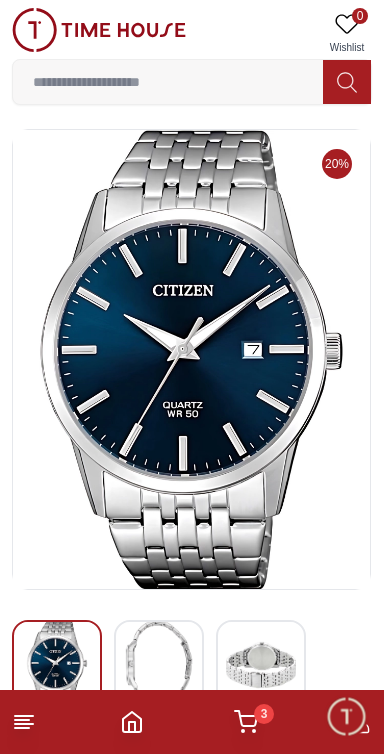 click 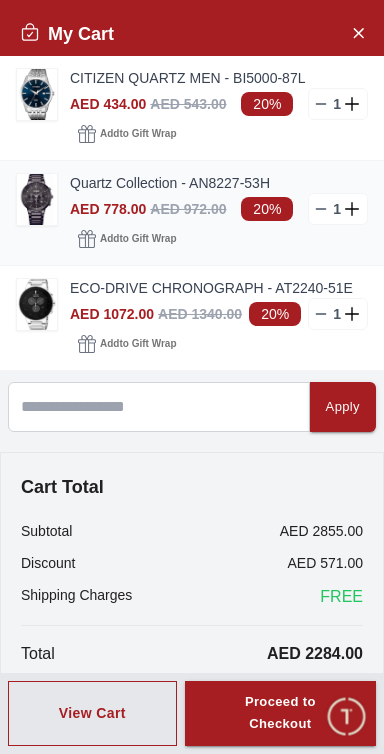 click on "Quartz Collection - AN8227-53H" at bounding box center (219, 183) 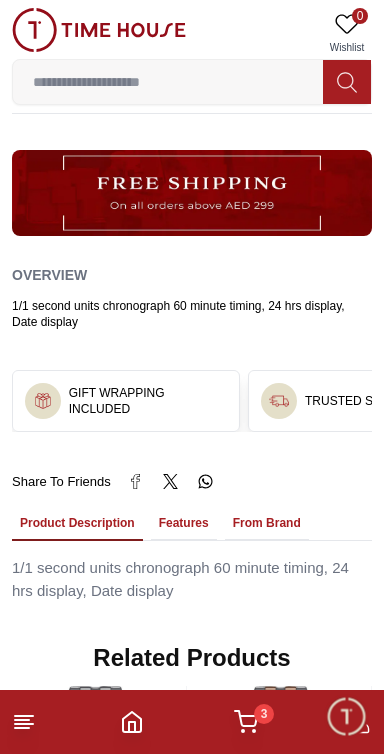 scroll, scrollTop: 1018, scrollLeft: 0, axis: vertical 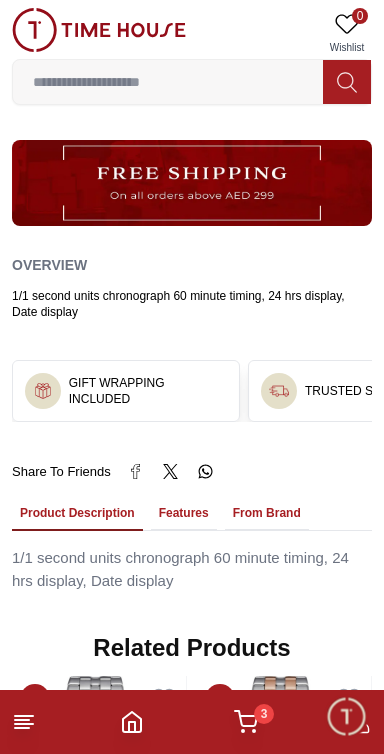 click on "Overview 1/1 second units chronograph 60 minute timing, 24 hrs display, Date display" at bounding box center [192, 289] 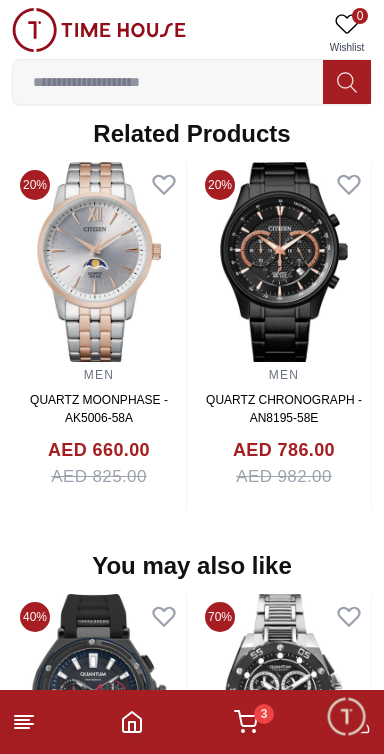 scroll, scrollTop: 1529, scrollLeft: 0, axis: vertical 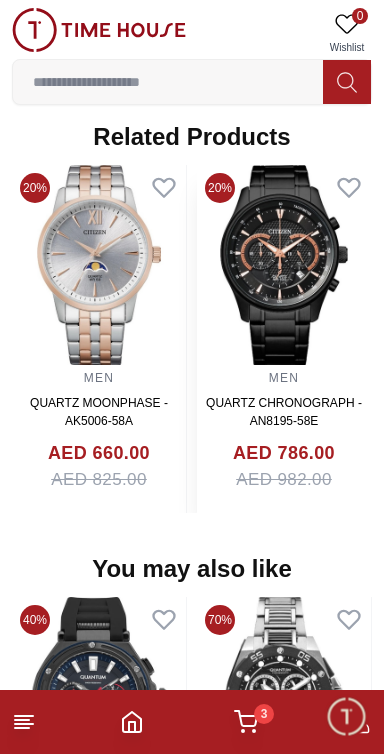 click at bounding box center [284, 265] 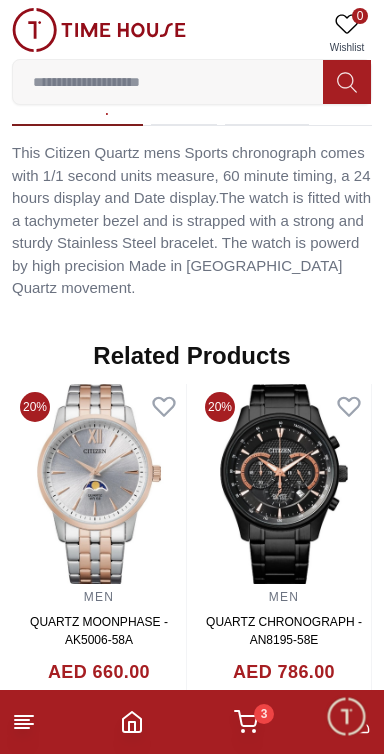 scroll, scrollTop: 1564, scrollLeft: 0, axis: vertical 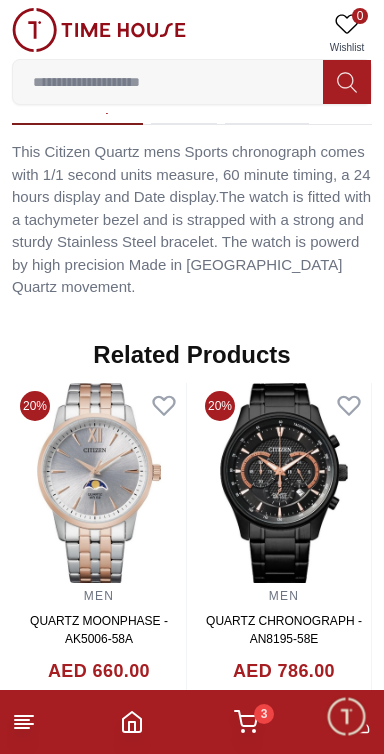 click on "Features" at bounding box center [184, 108] 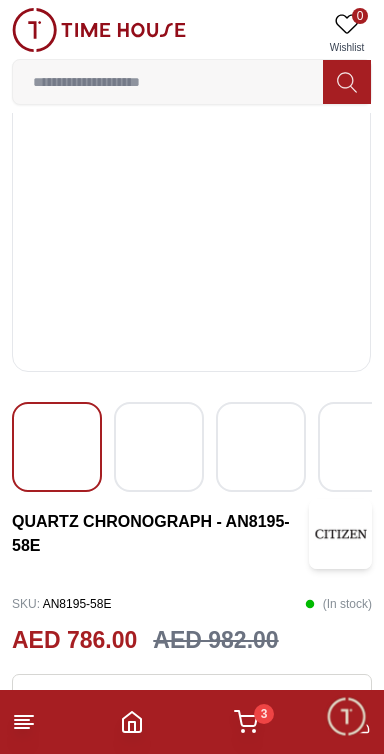 scroll, scrollTop: 0, scrollLeft: 0, axis: both 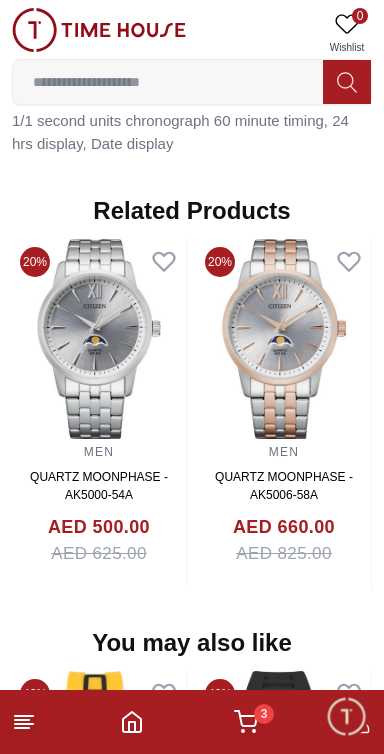 click on "3" at bounding box center [246, 722] 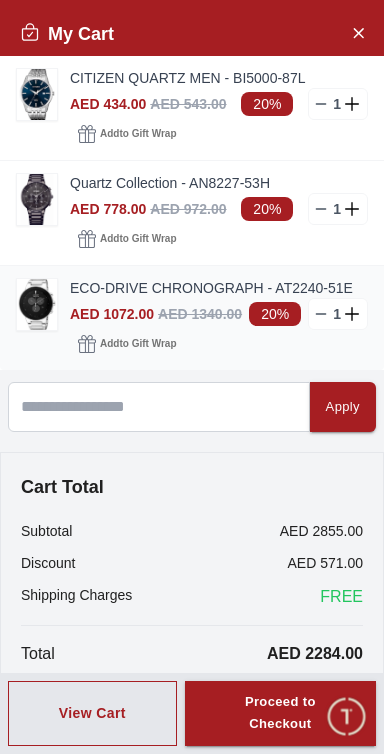 click at bounding box center [37, 304] 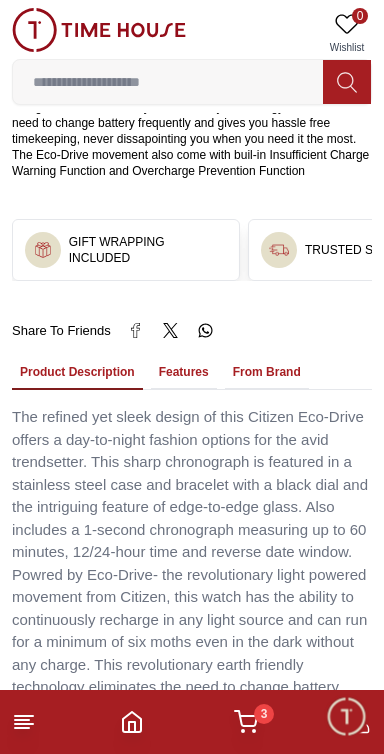 scroll, scrollTop: 1430, scrollLeft: 0, axis: vertical 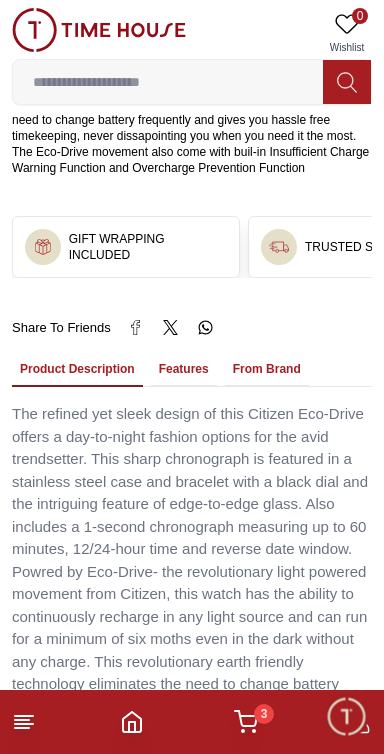 click on "Features" at bounding box center [184, 370] 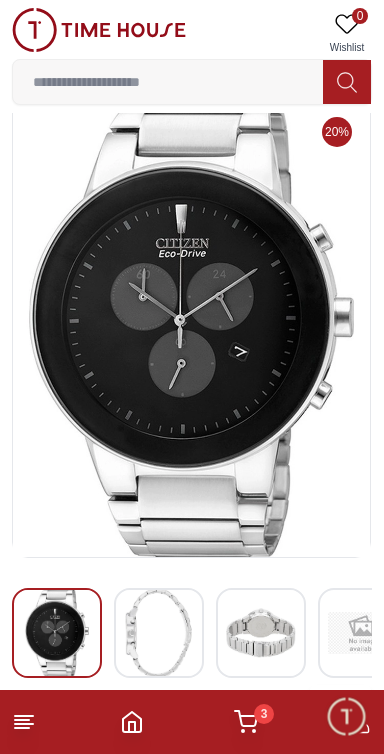 scroll, scrollTop: 0, scrollLeft: 0, axis: both 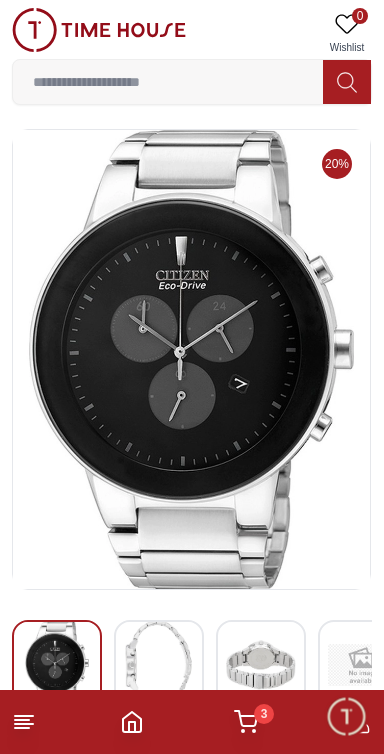 click on "3" at bounding box center [264, 714] 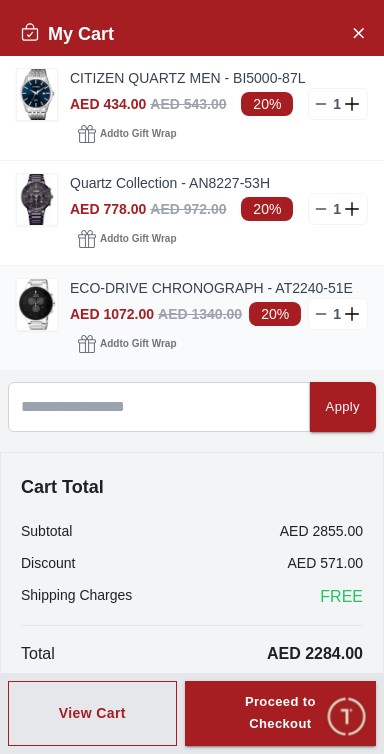 click 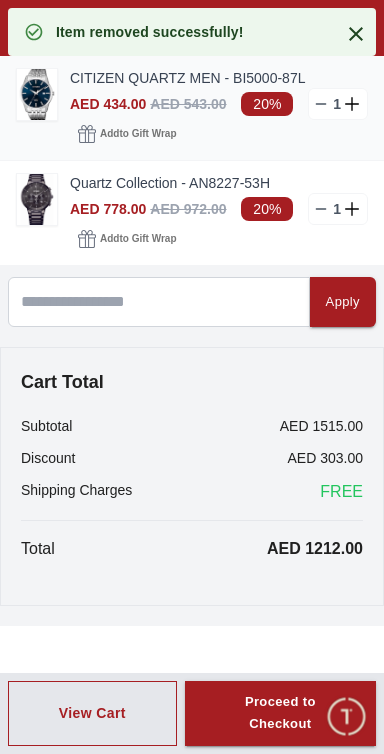 click on "CITIZEN QUARTZ MEN - BI5000-87L" at bounding box center [219, 78] 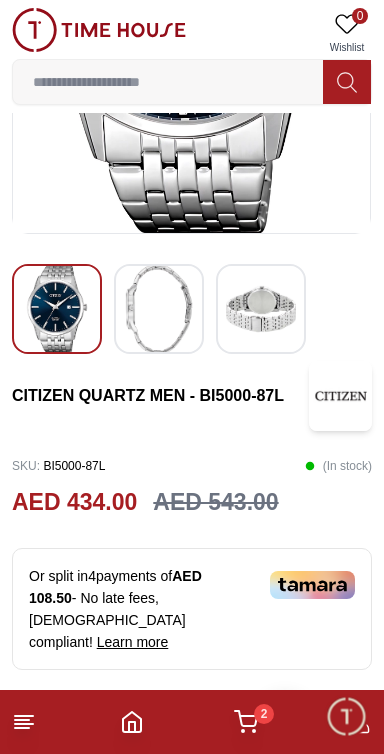 scroll, scrollTop: 0, scrollLeft: 0, axis: both 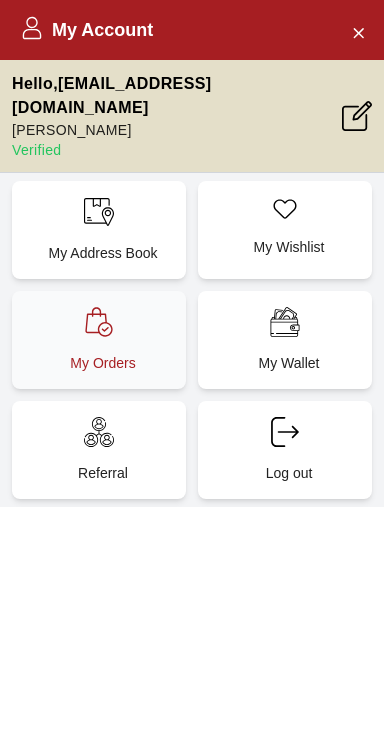 click 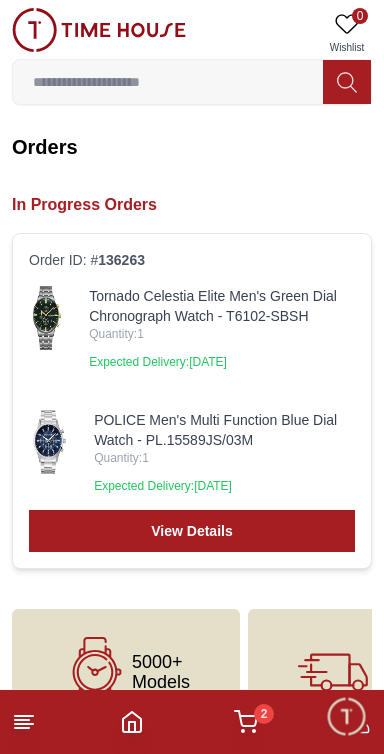 scroll, scrollTop: 0, scrollLeft: 0, axis: both 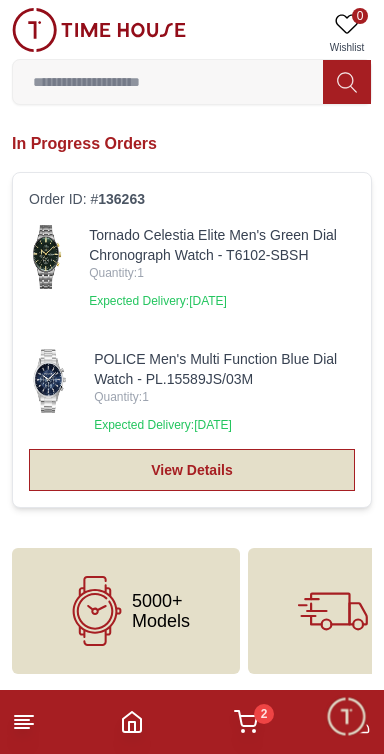 click on "View Details" at bounding box center (192, 470) 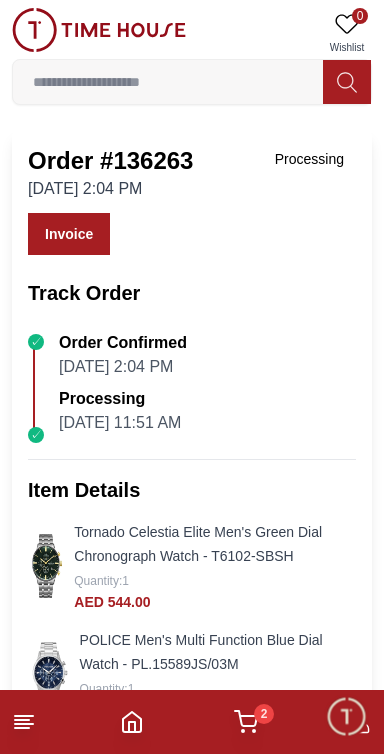 scroll, scrollTop: 0, scrollLeft: 0, axis: both 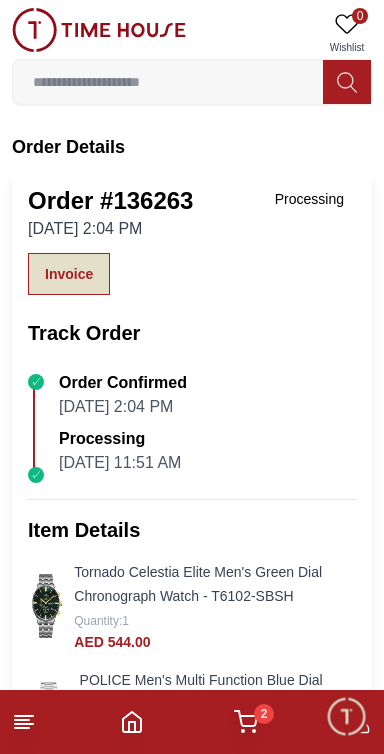 click on "Invoice" at bounding box center [69, 274] 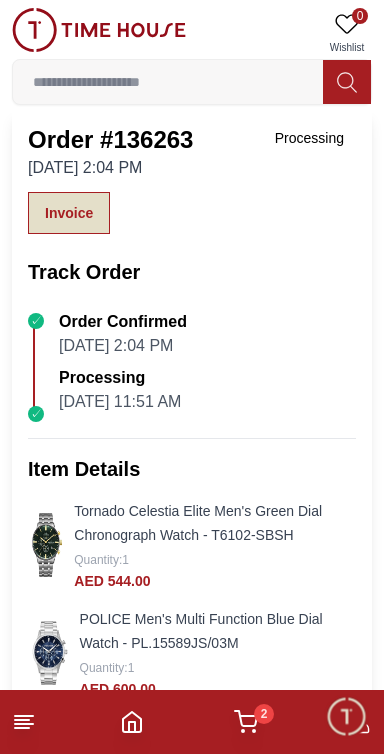 scroll, scrollTop: 0, scrollLeft: 0, axis: both 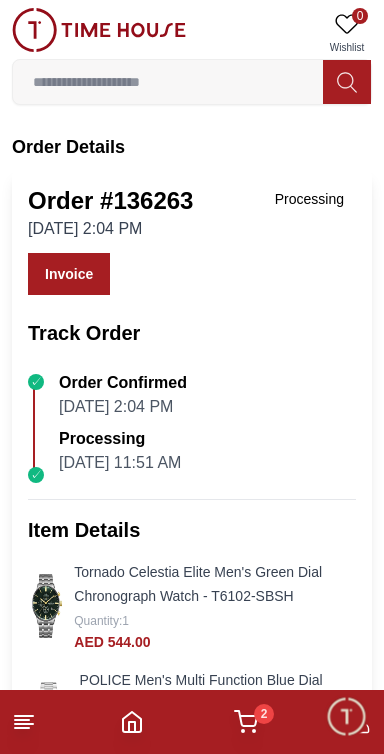 click on "Processing" at bounding box center [309, 199] 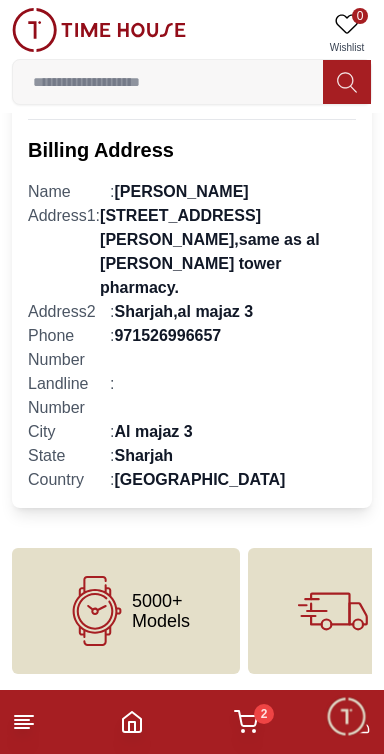 scroll, scrollTop: 1568, scrollLeft: 0, axis: vertical 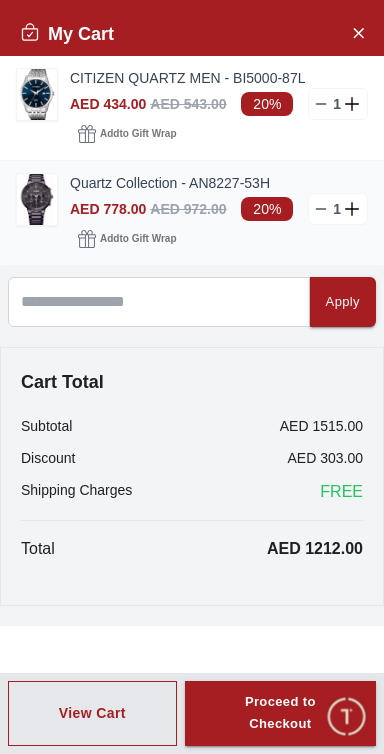click at bounding box center [37, 199] 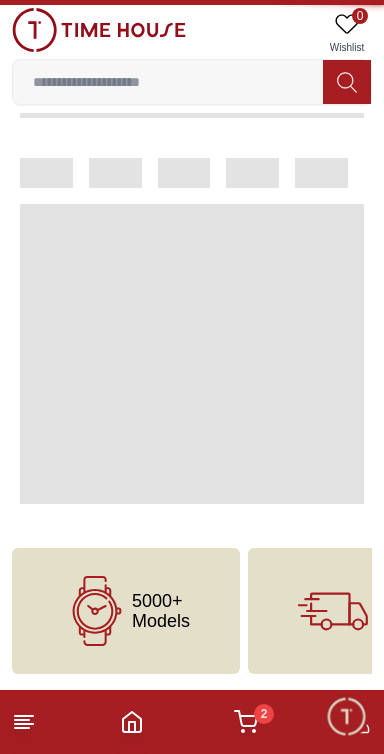 scroll, scrollTop: 0, scrollLeft: 0, axis: both 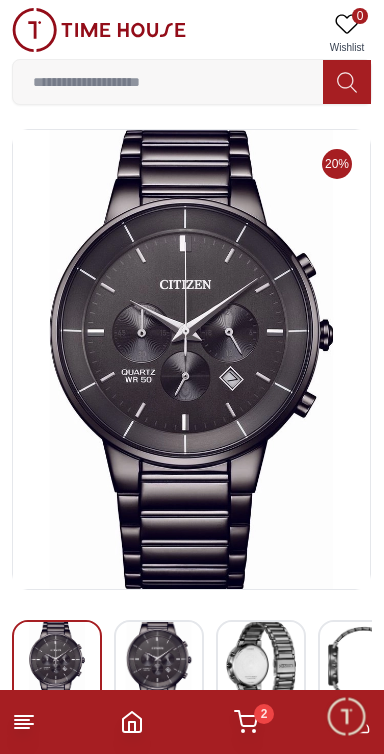 click 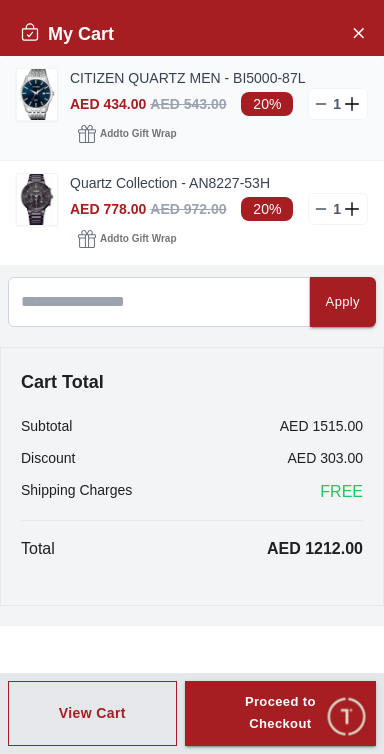 click on "AED 434.00" at bounding box center (108, 104) 